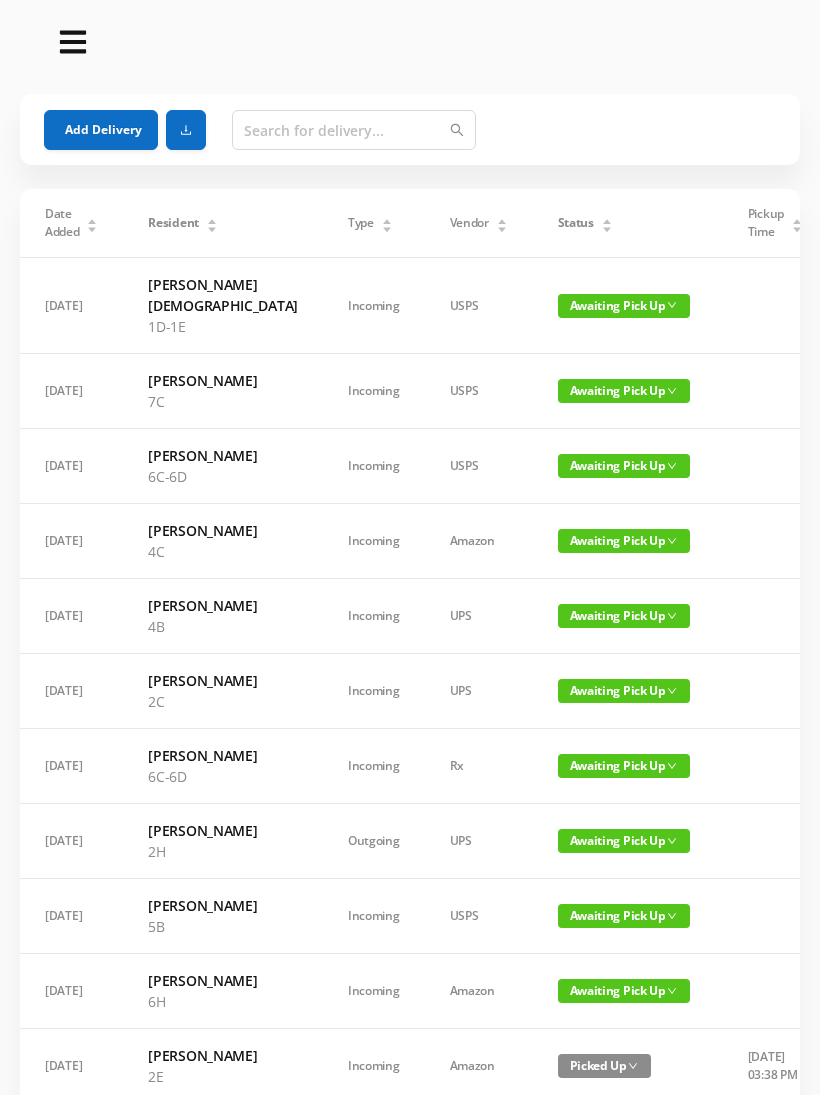 click on "Awaiting Pick Up" at bounding box center [624, 541] 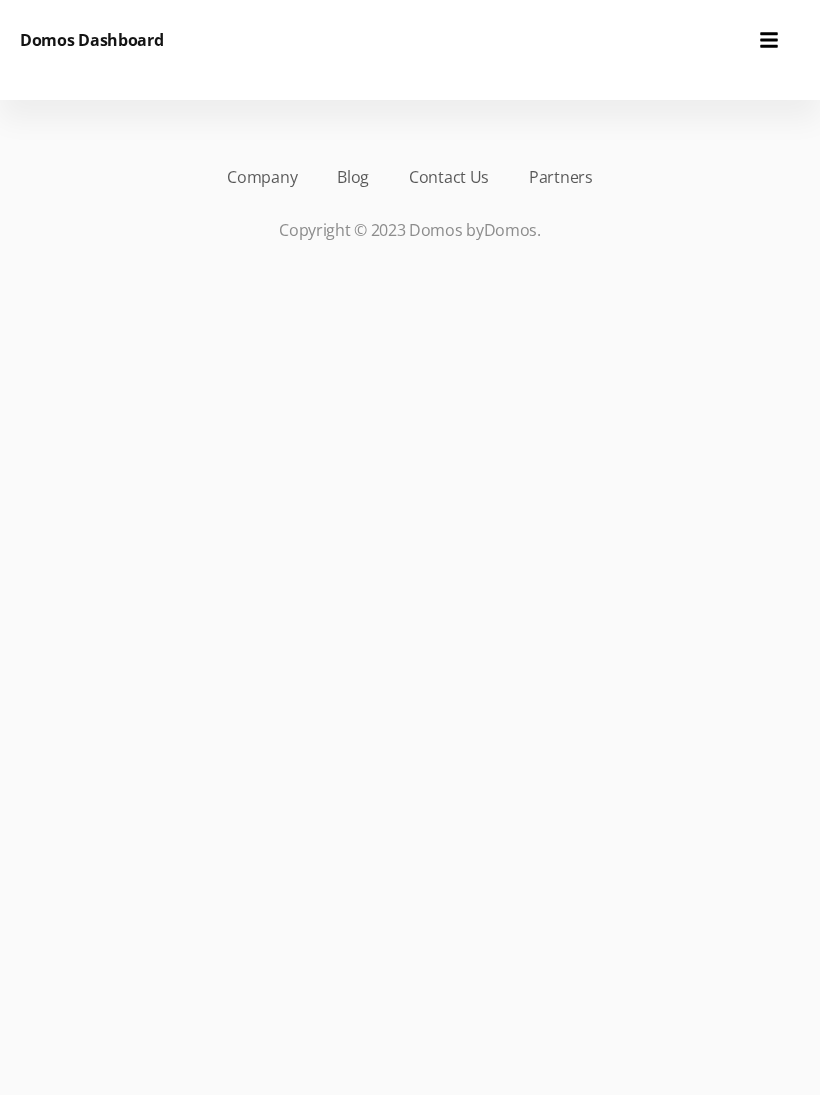 scroll, scrollTop: 0, scrollLeft: 0, axis: both 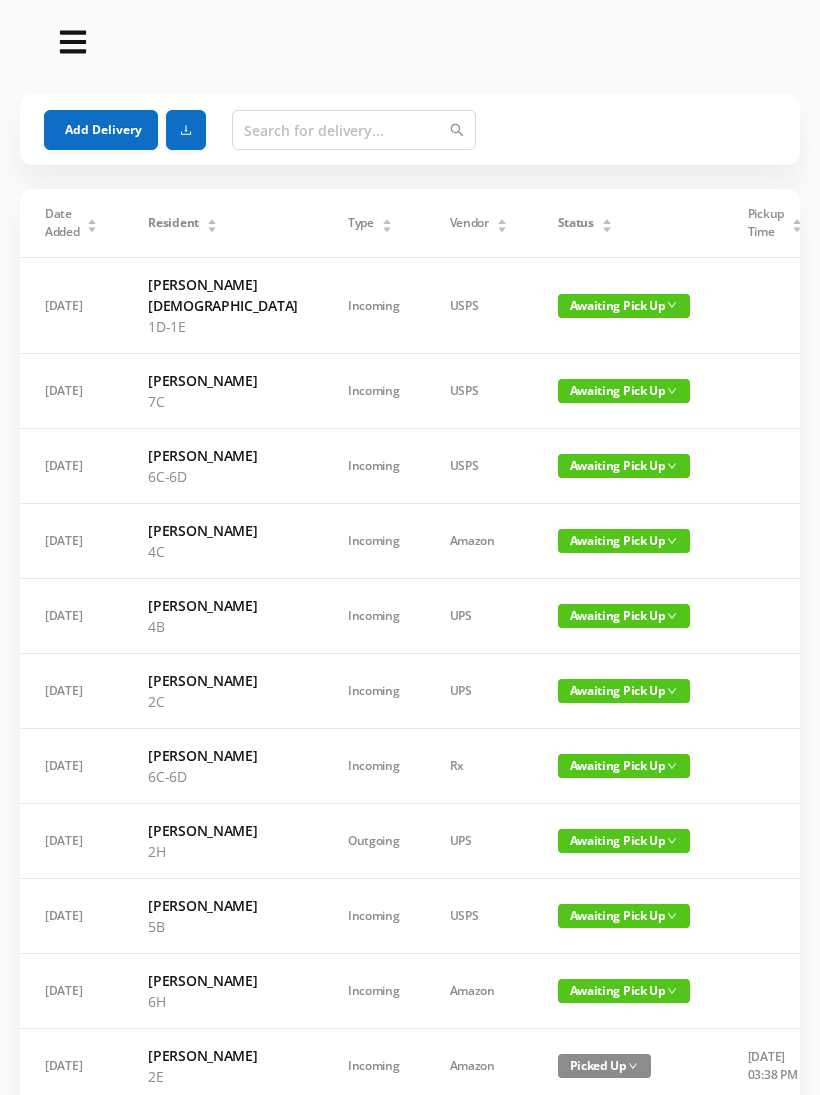 click on "Awaiting Pick Up" at bounding box center [624, 541] 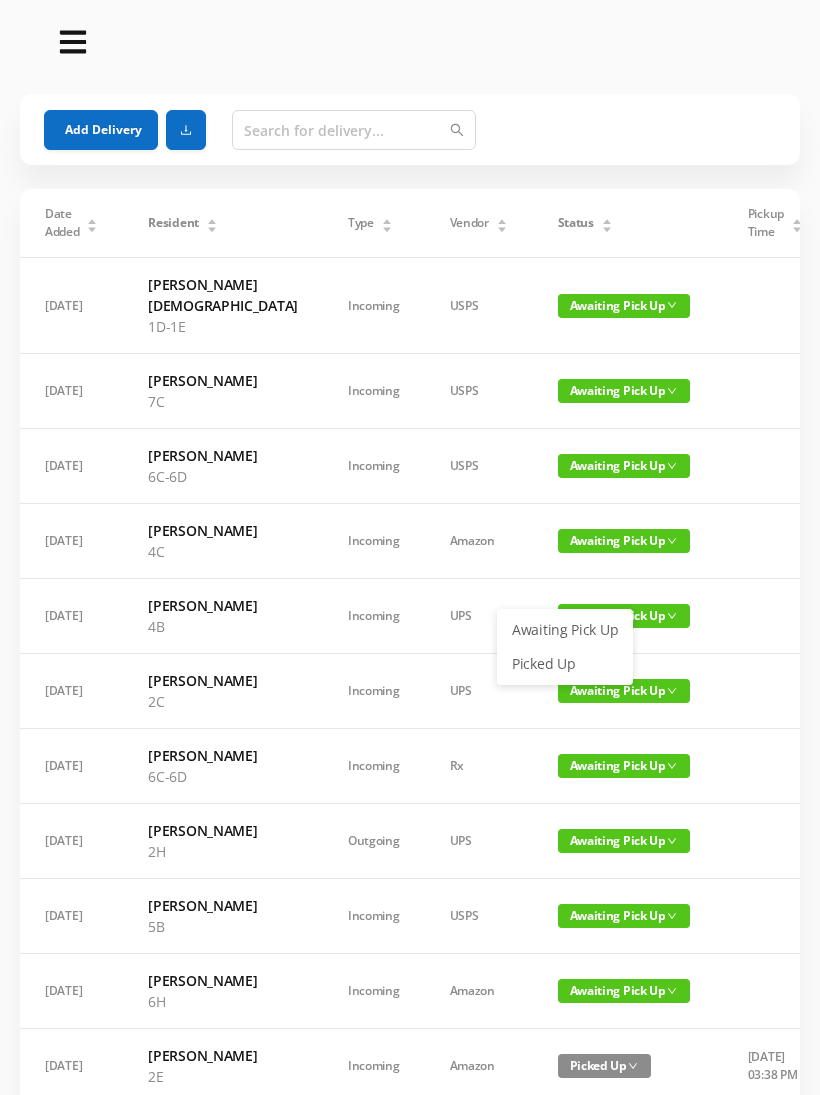 click on "Picked Up" at bounding box center [565, 664] 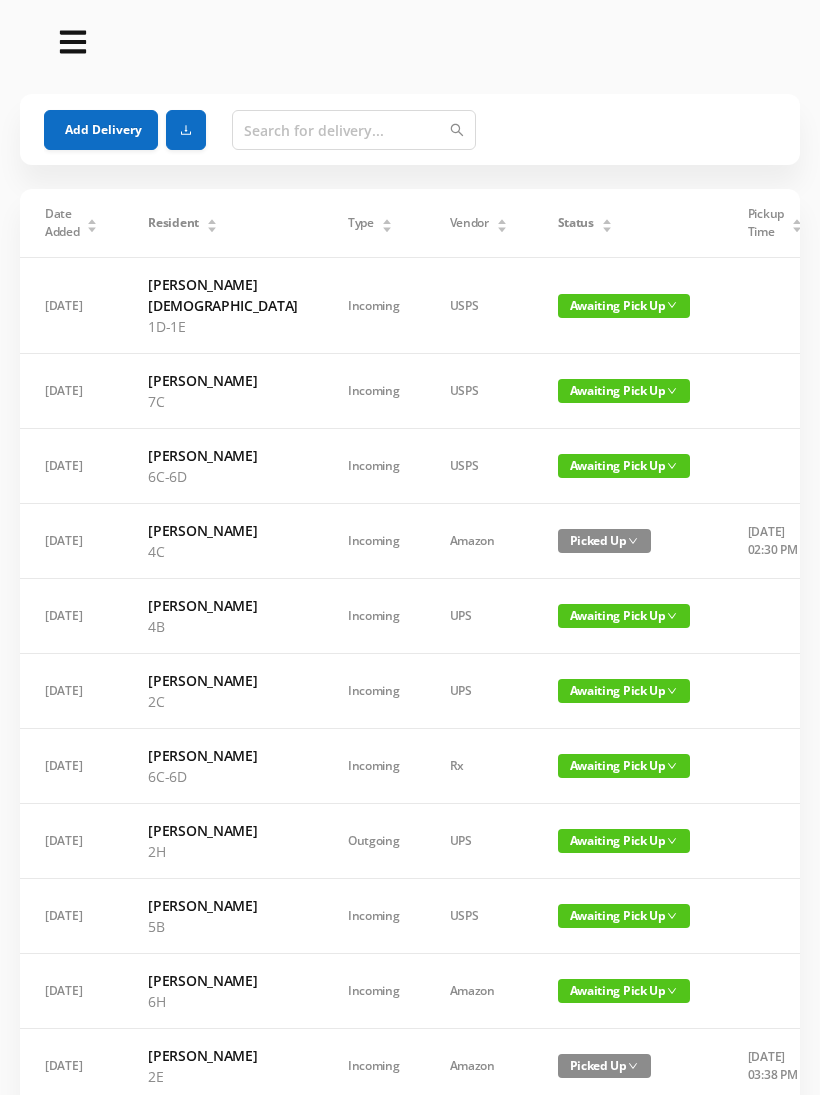 click on "Status" at bounding box center (585, 223) 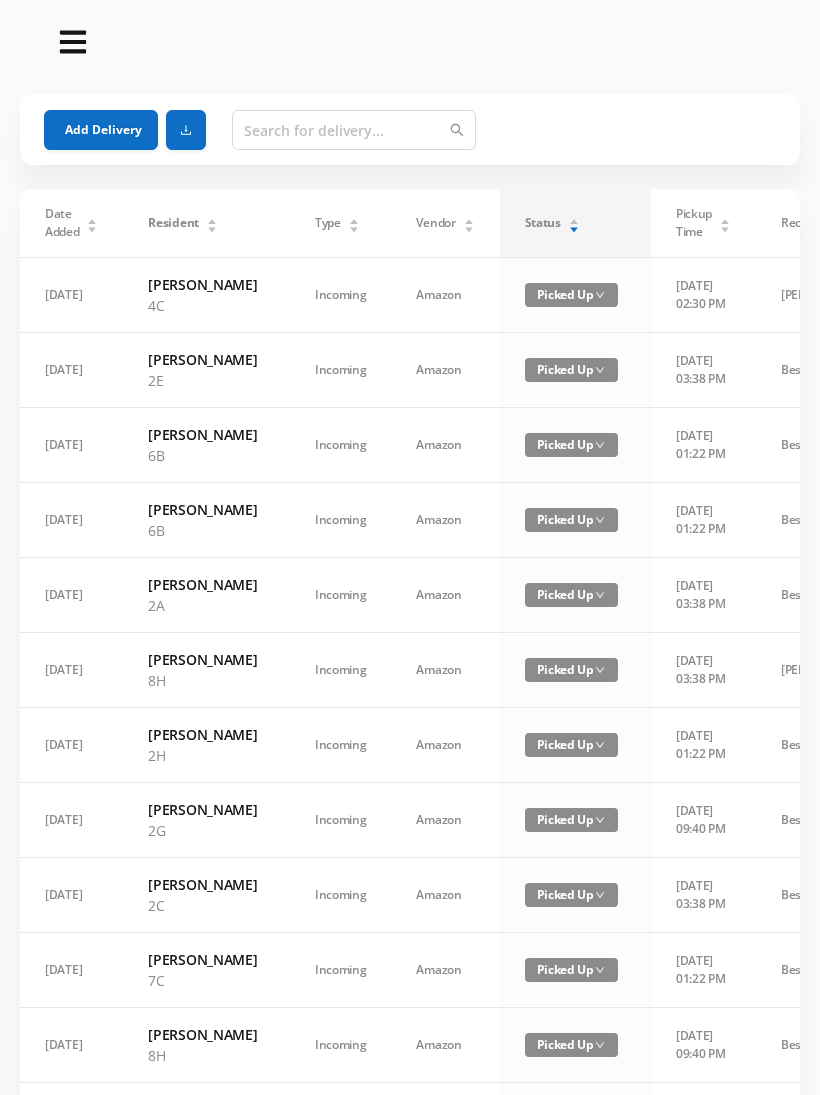 click 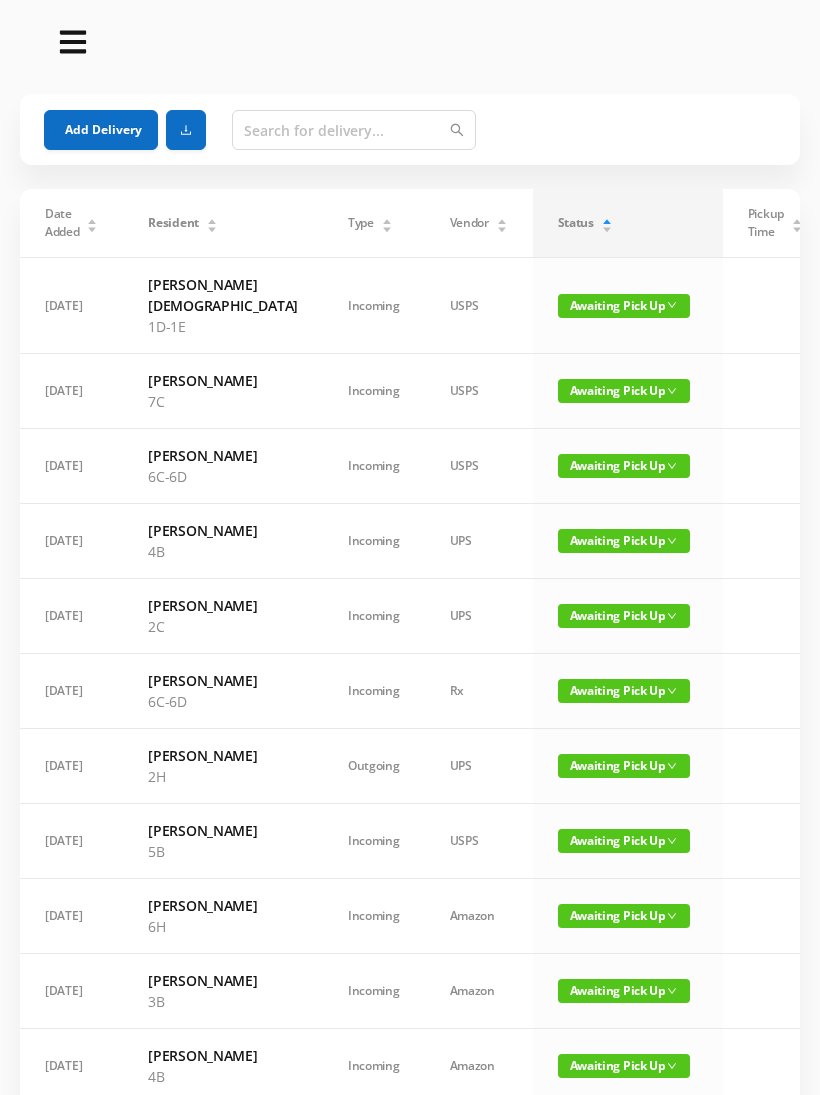 click on "Awaiting Pick Up" at bounding box center (624, 691) 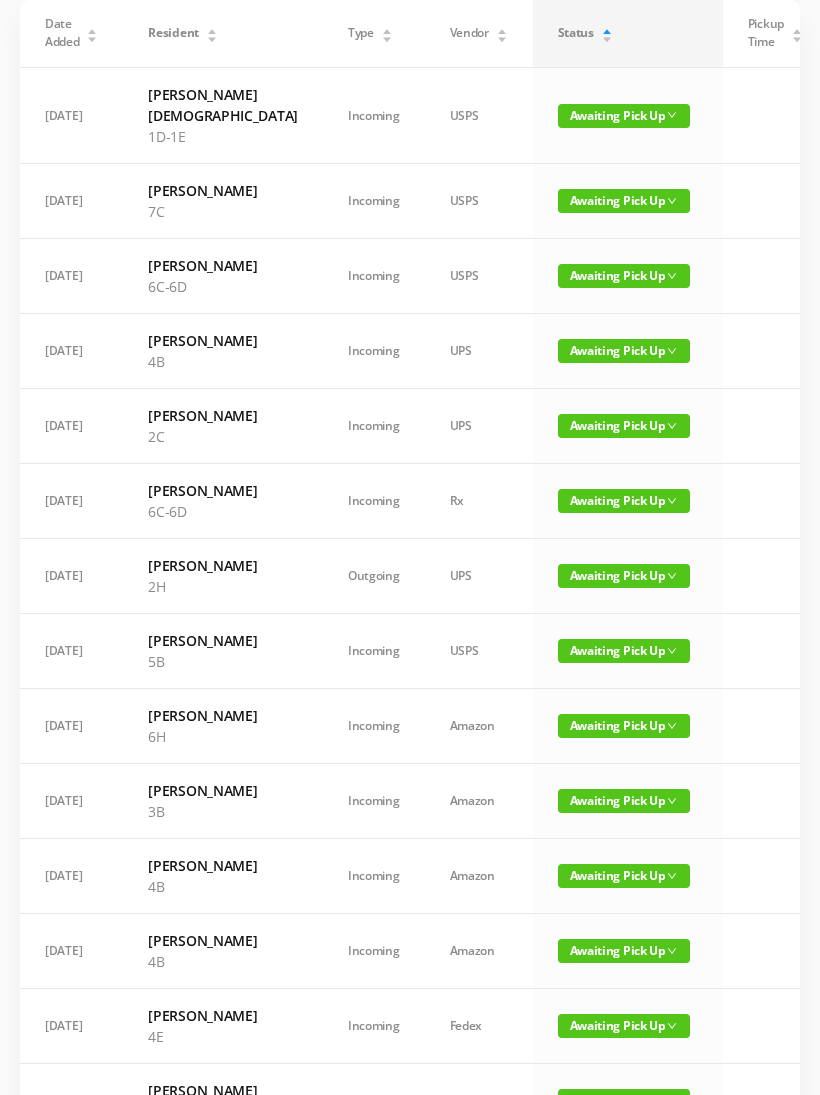scroll, scrollTop: 0, scrollLeft: 0, axis: both 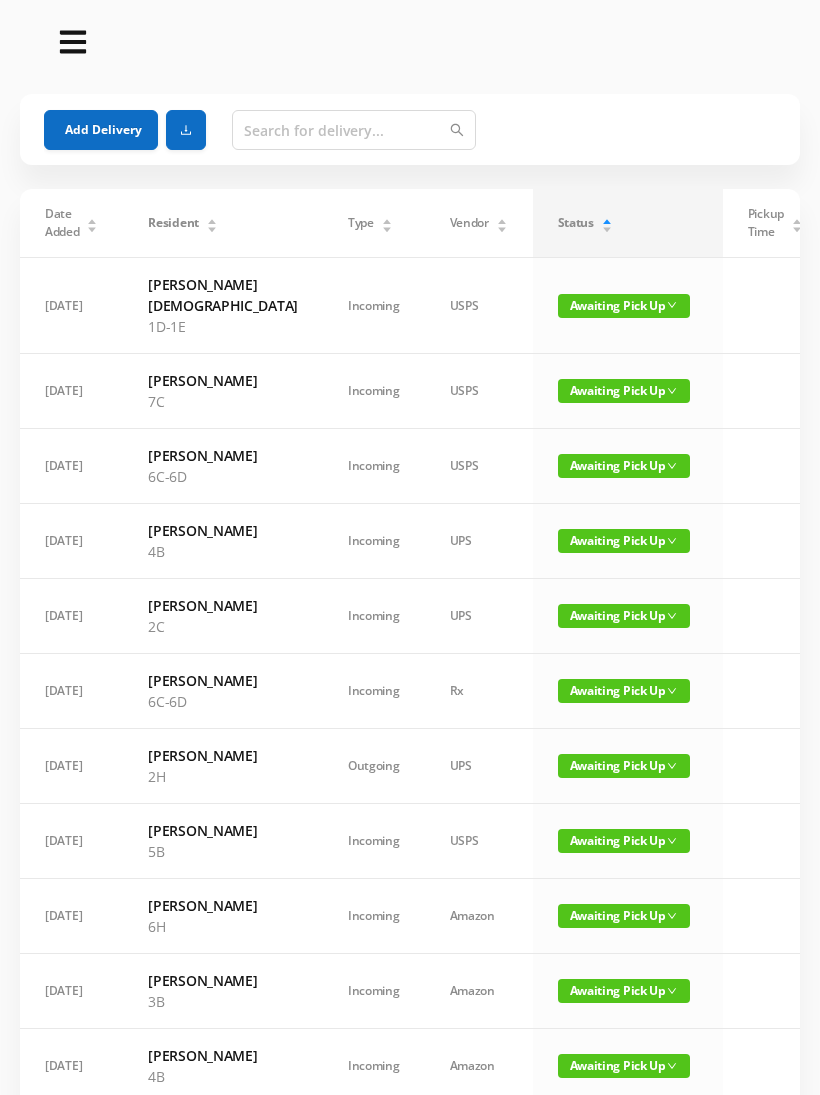click on "Add Delivery" at bounding box center (101, 130) 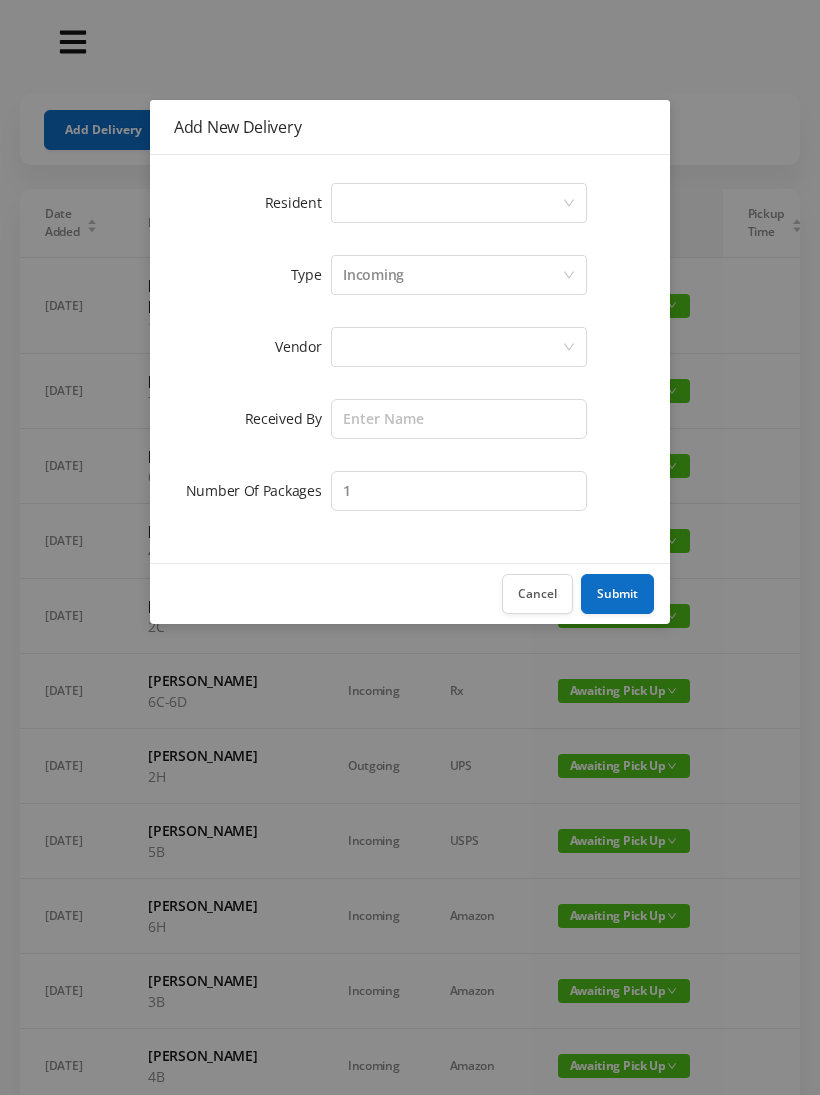 click on "Select a person" at bounding box center [452, 203] 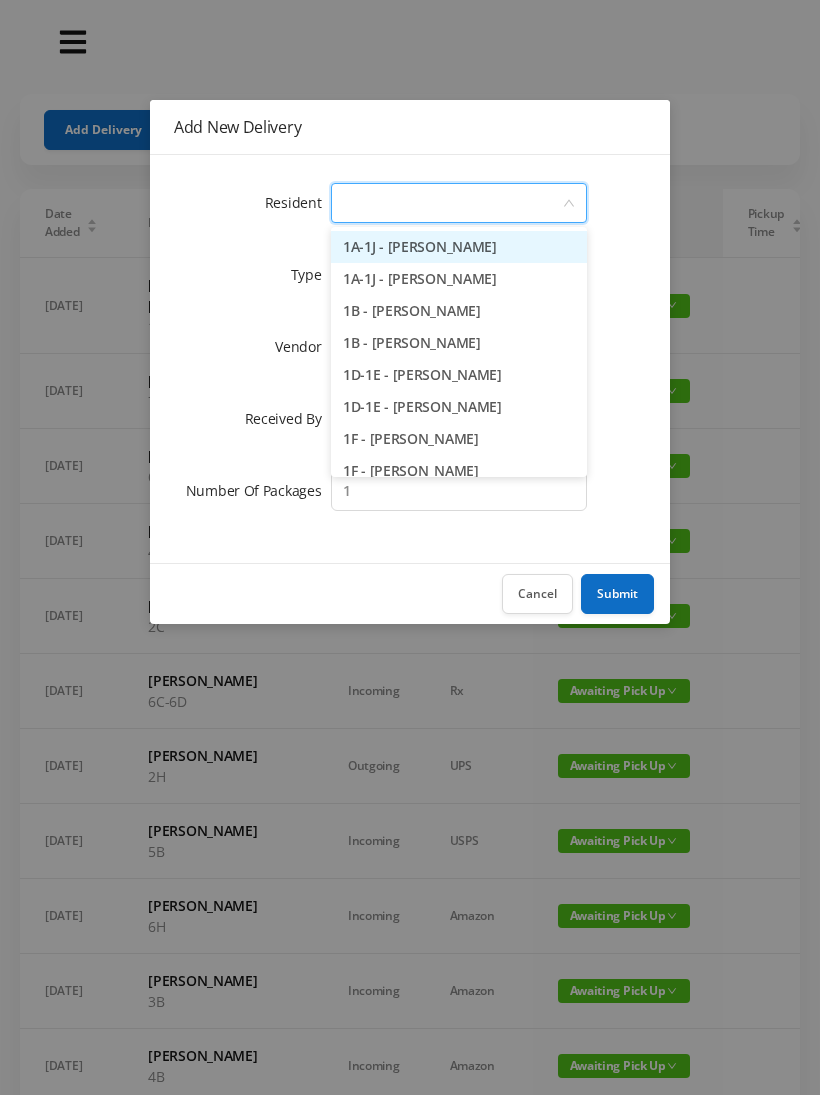 type on "4" 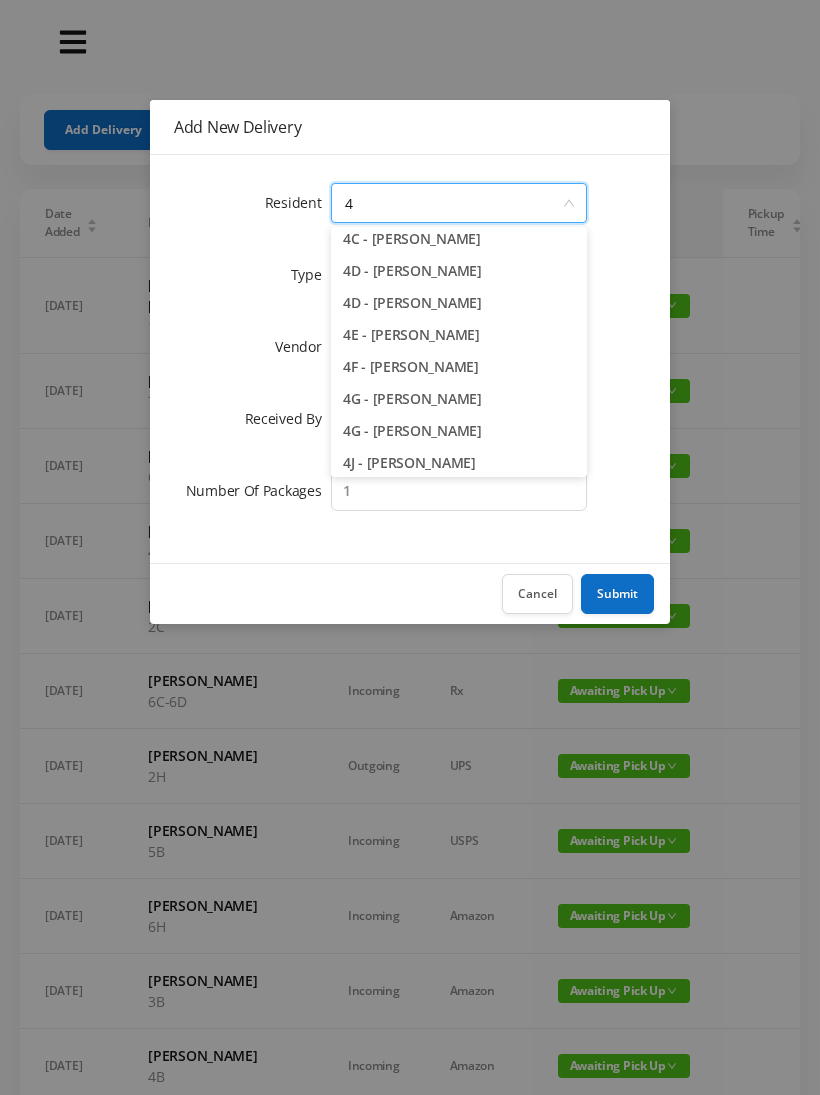 scroll, scrollTop: 191, scrollLeft: 0, axis: vertical 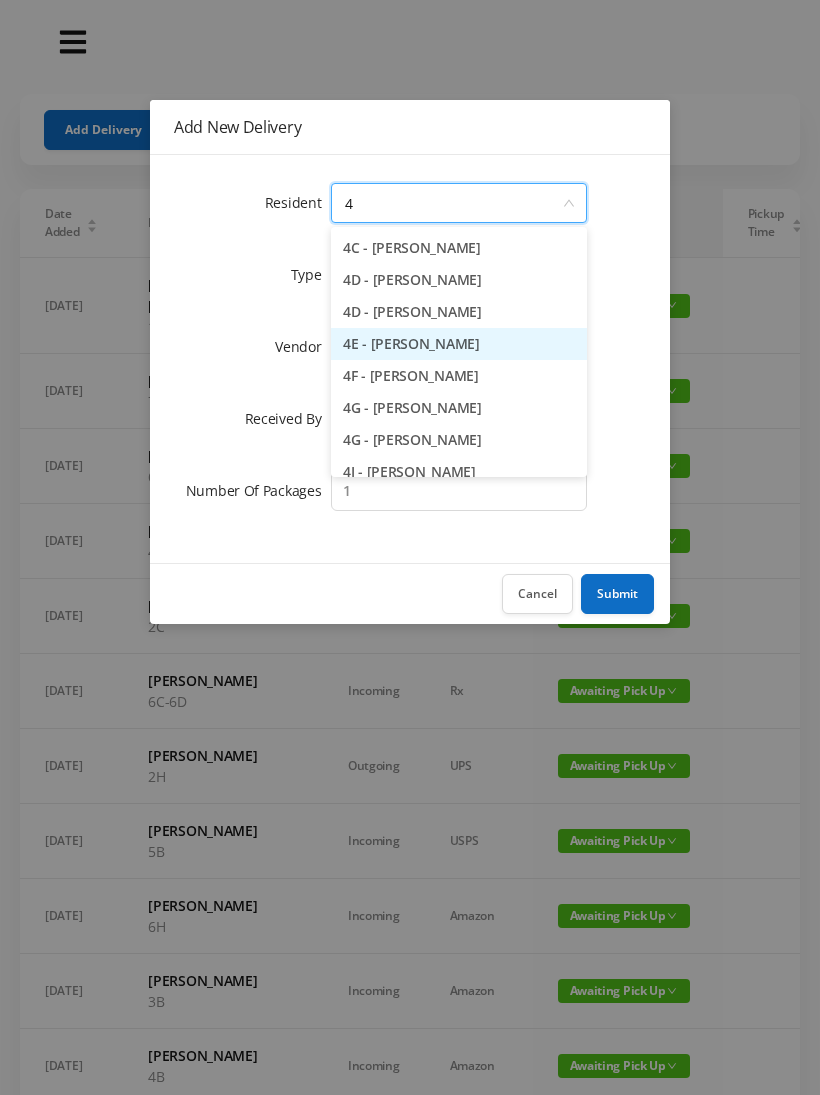 click on "4E - [PERSON_NAME]" at bounding box center (459, 344) 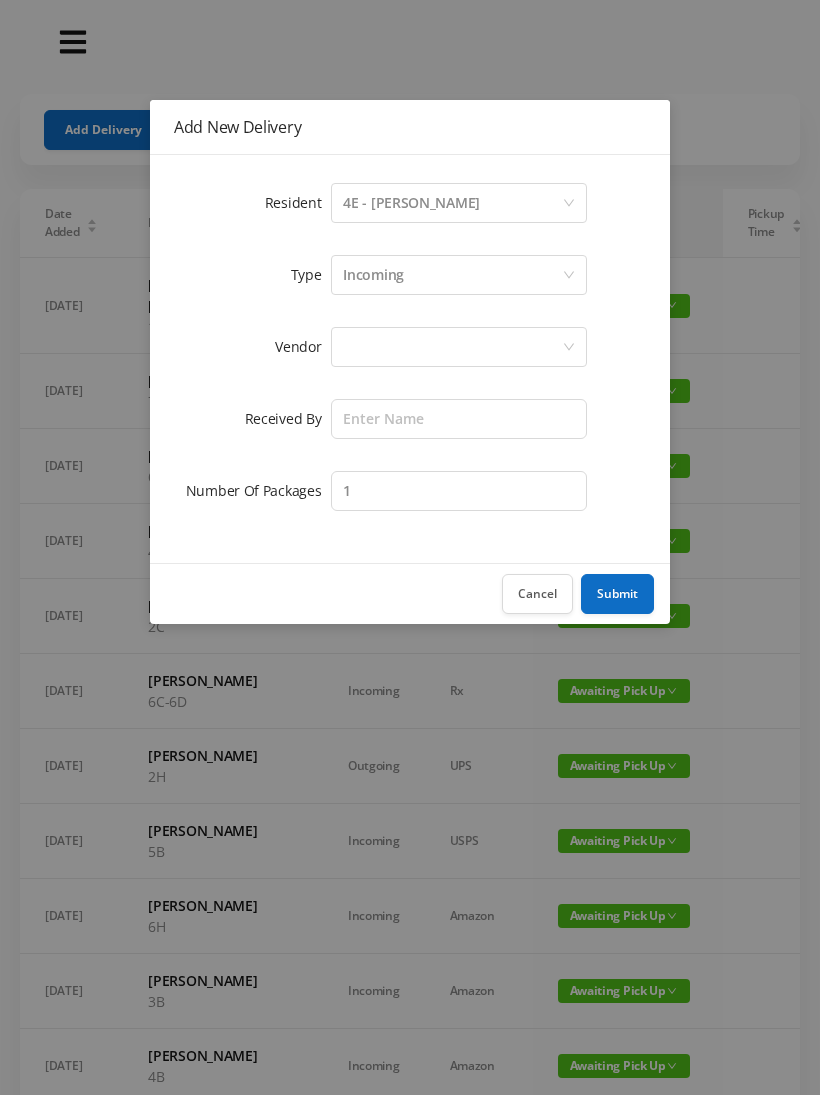 click on "Cancel" at bounding box center (537, 594) 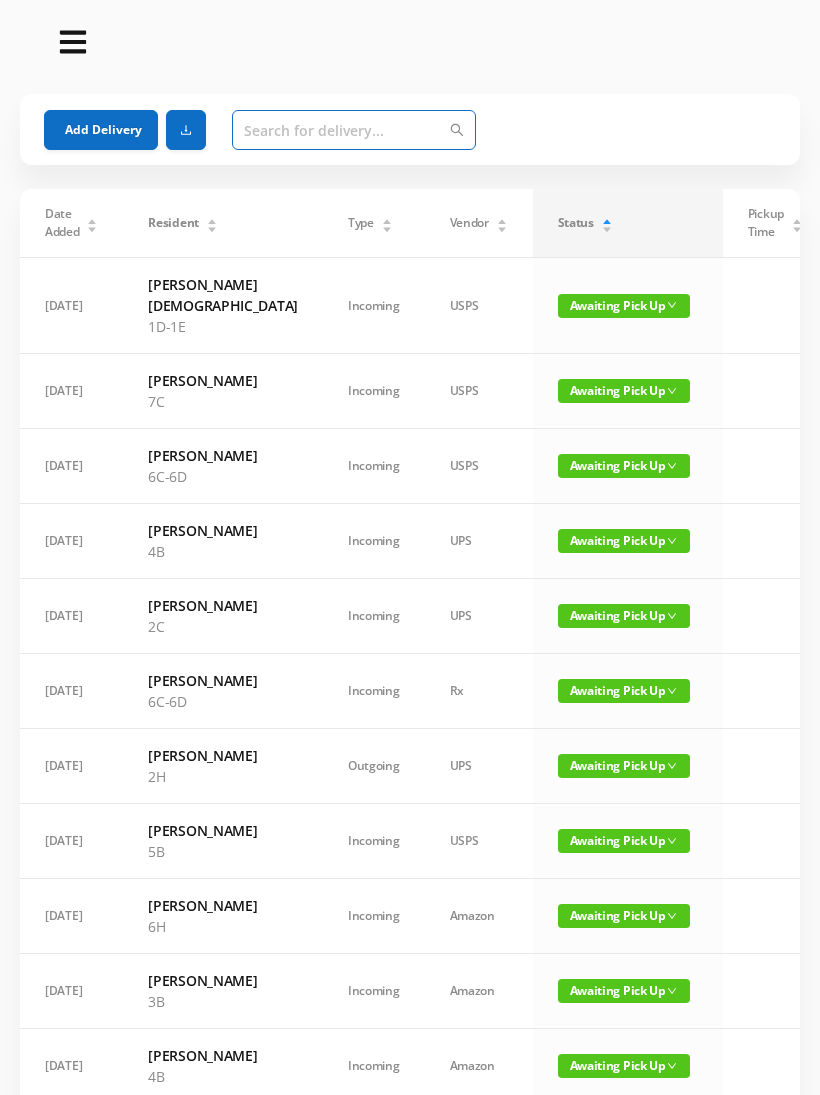 click at bounding box center [354, 130] 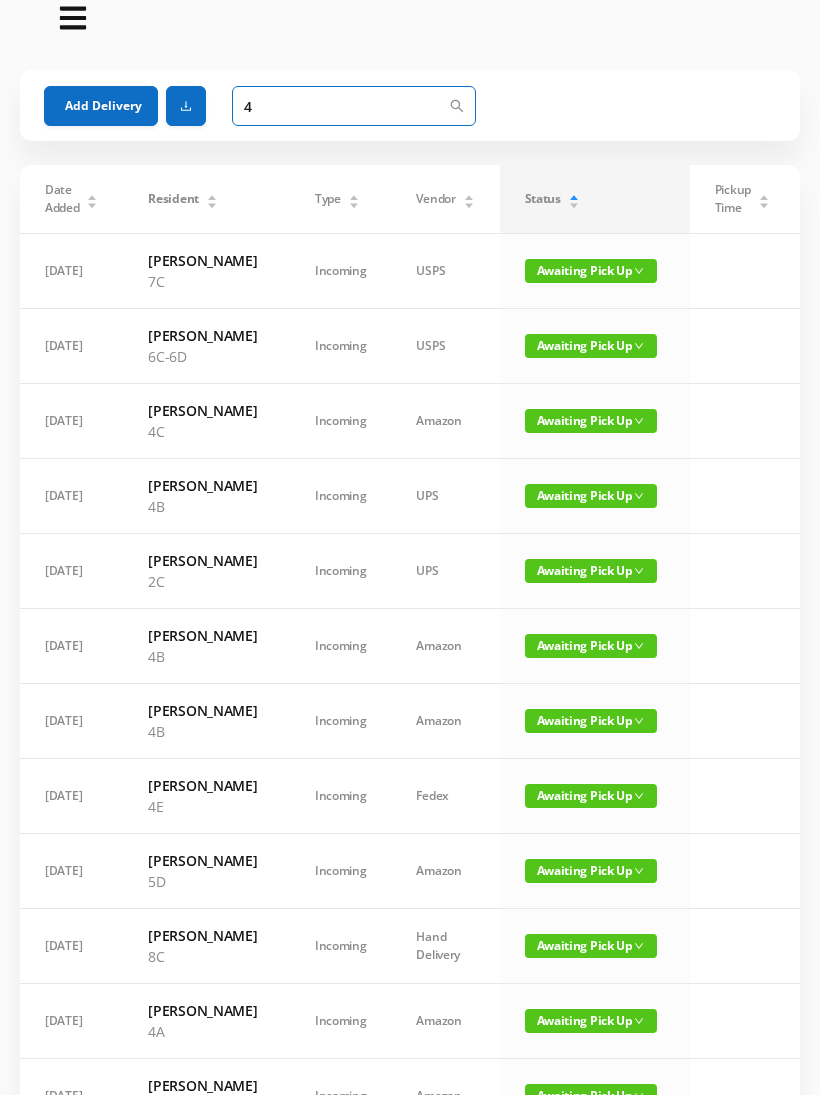 scroll, scrollTop: 0, scrollLeft: 0, axis: both 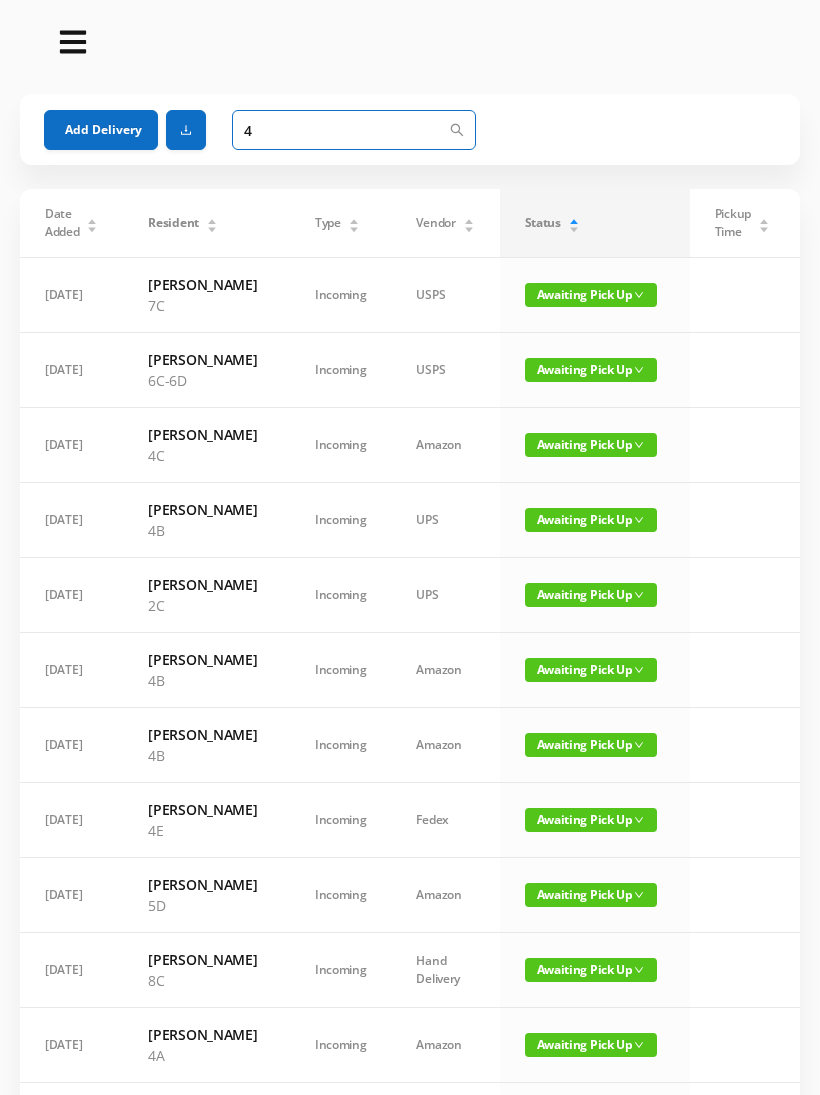 type on "4" 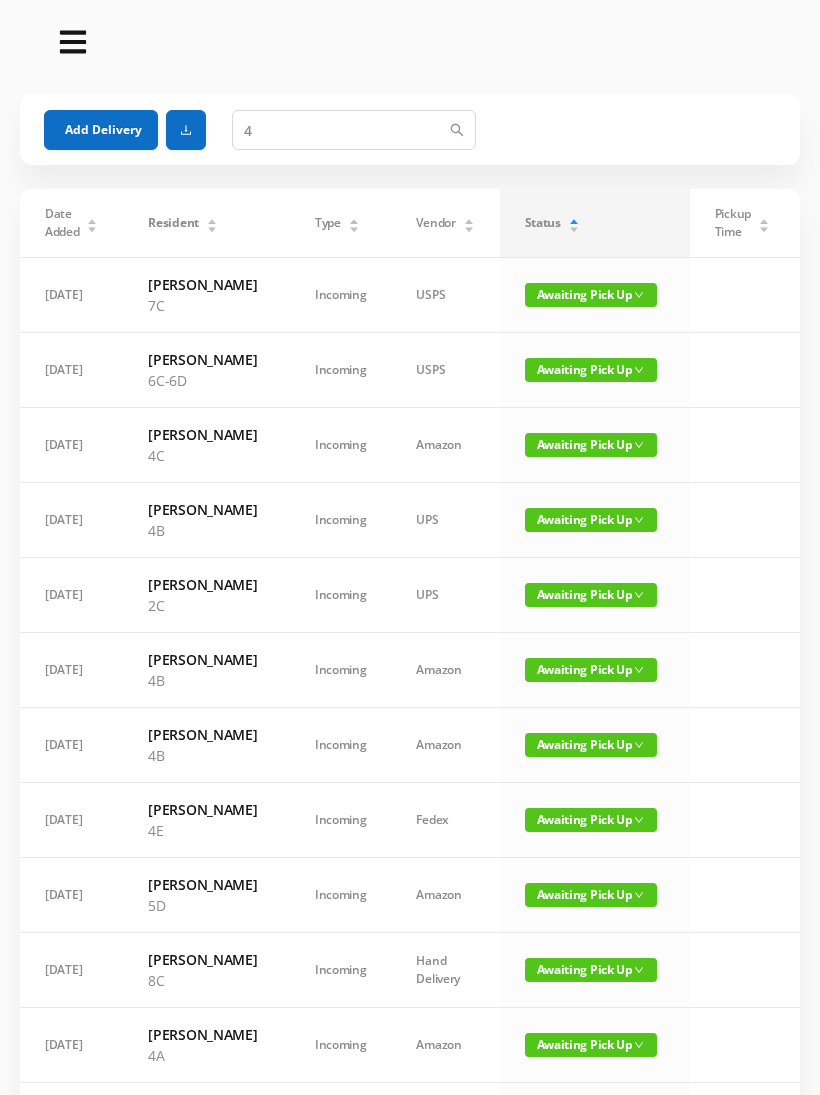 click on "Awaiting Pick Up" at bounding box center (591, 445) 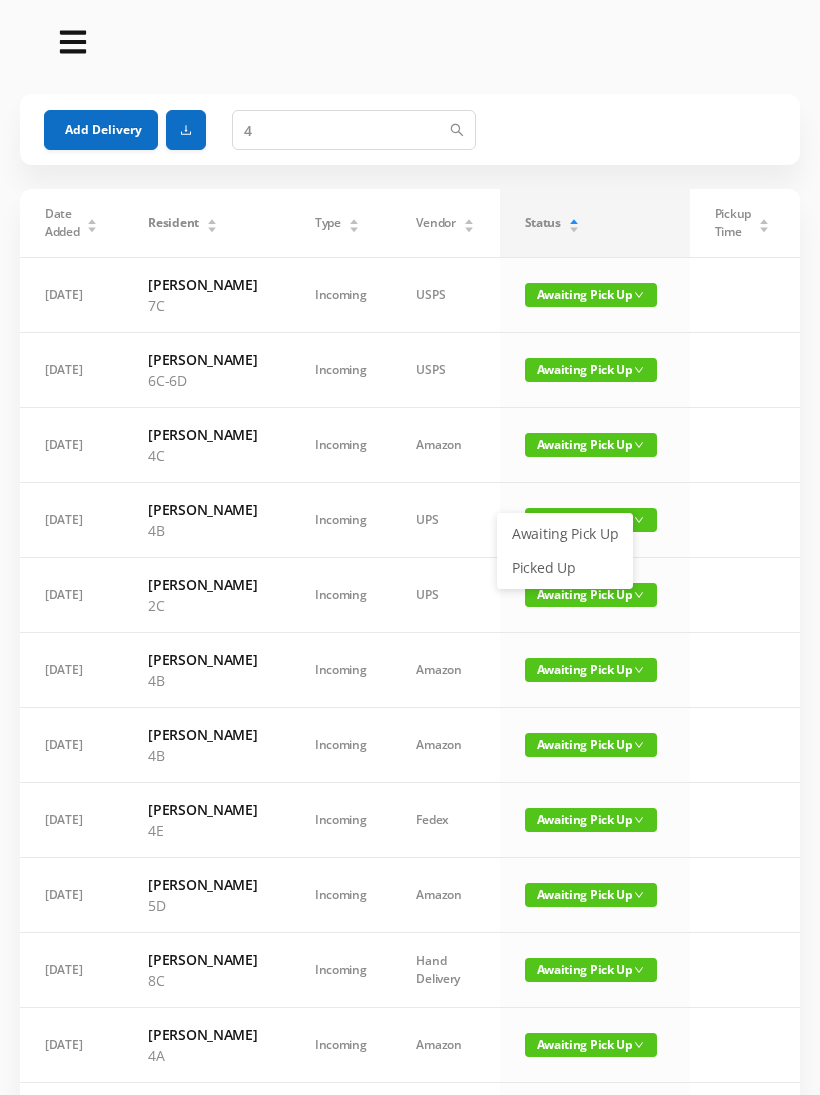 click on "Picked Up" at bounding box center [565, 568] 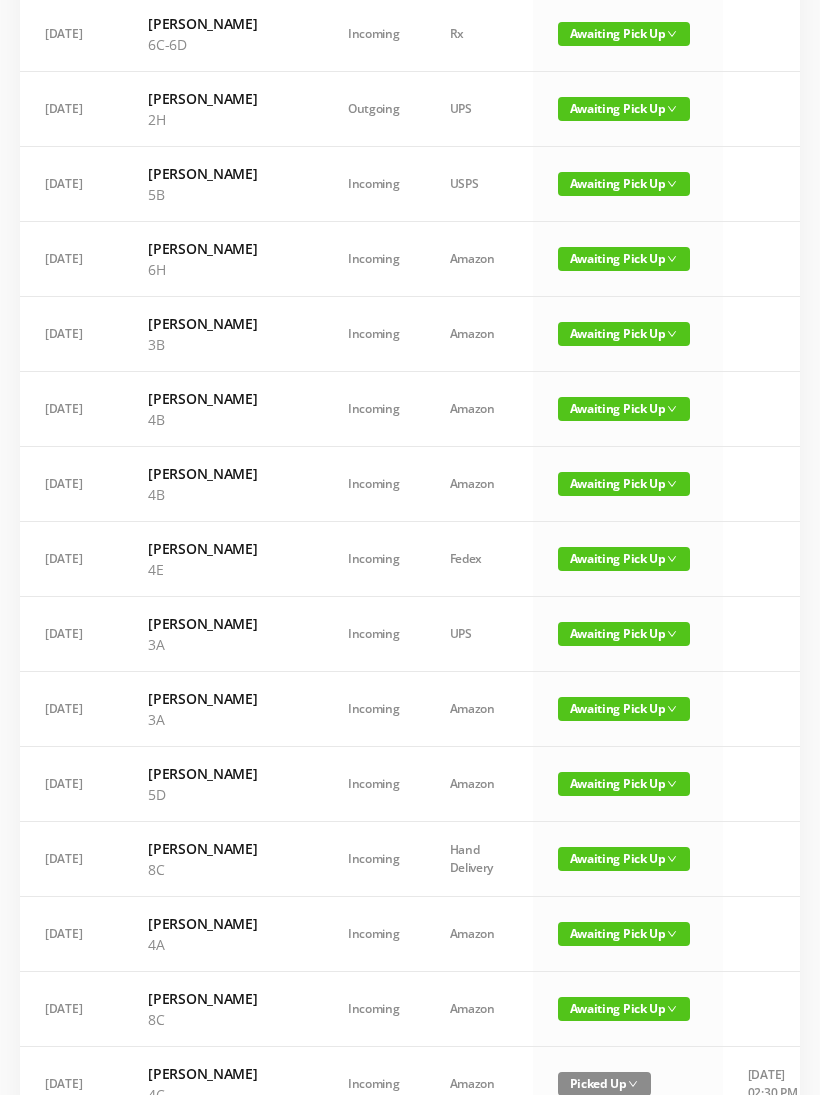 scroll, scrollTop: 654, scrollLeft: 0, axis: vertical 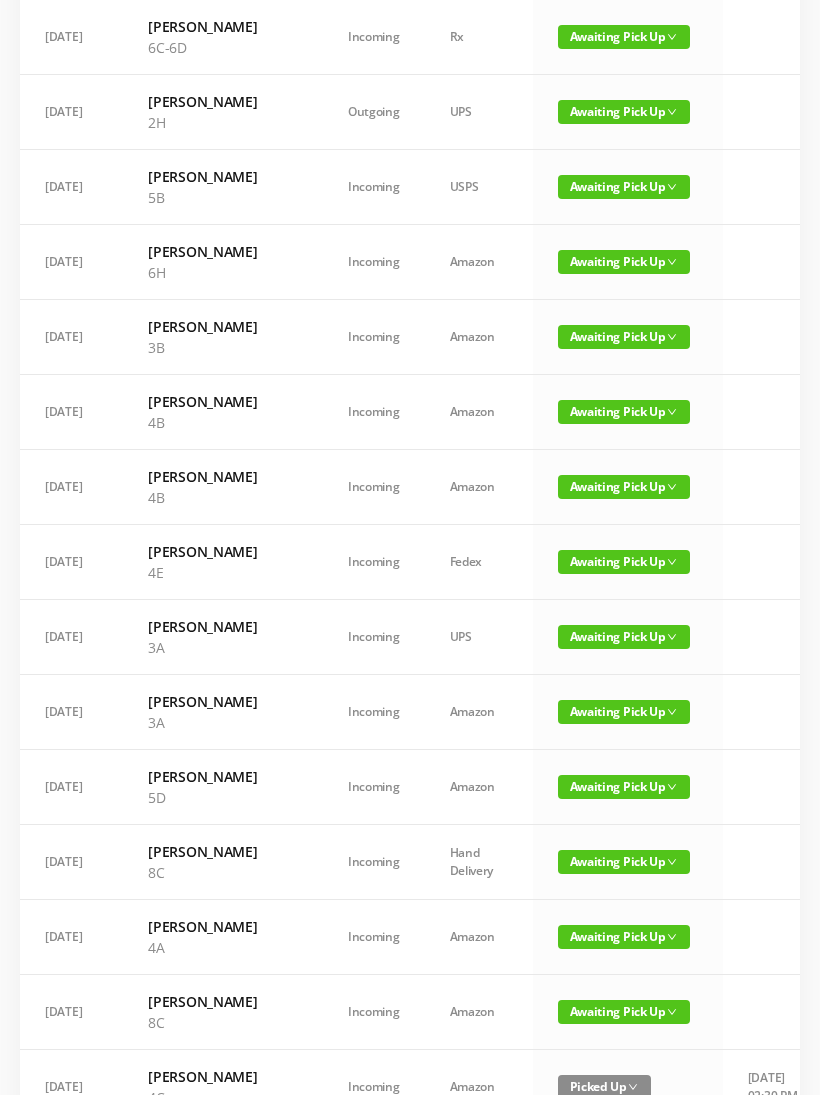 click on "Awaiting Pick Up" at bounding box center (624, 562) 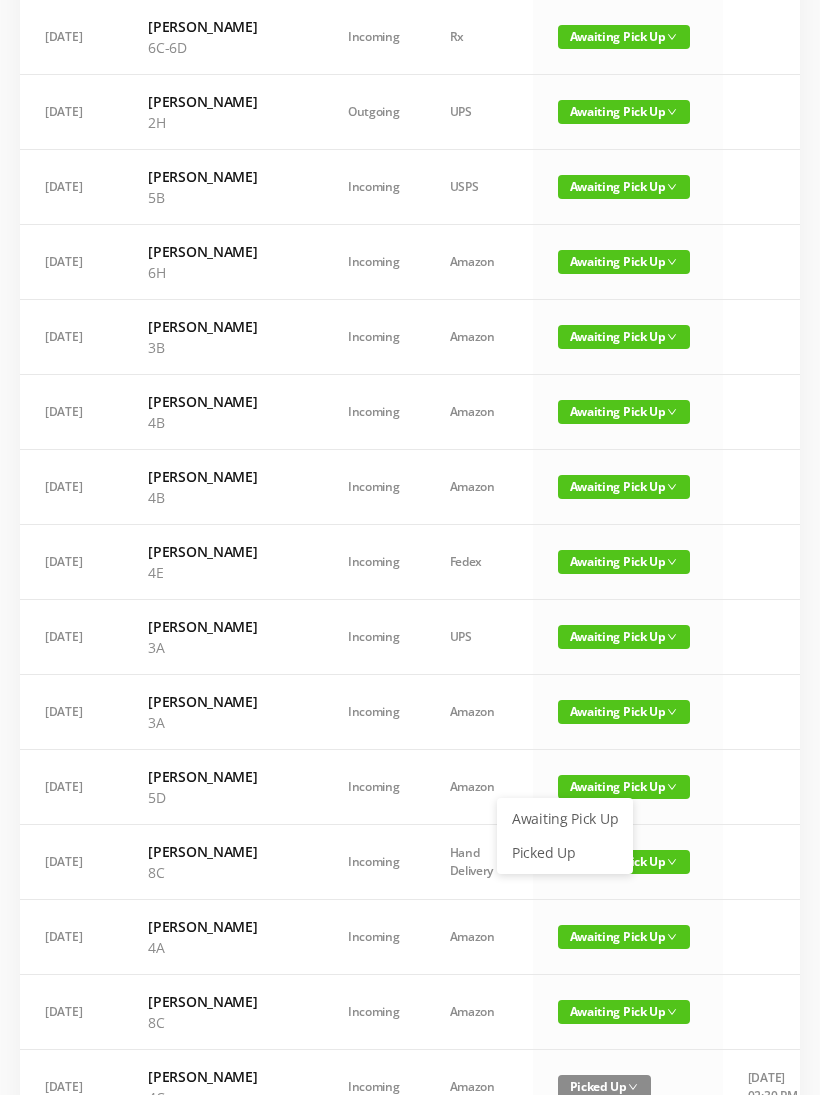 click on "Picked Up" at bounding box center [565, 853] 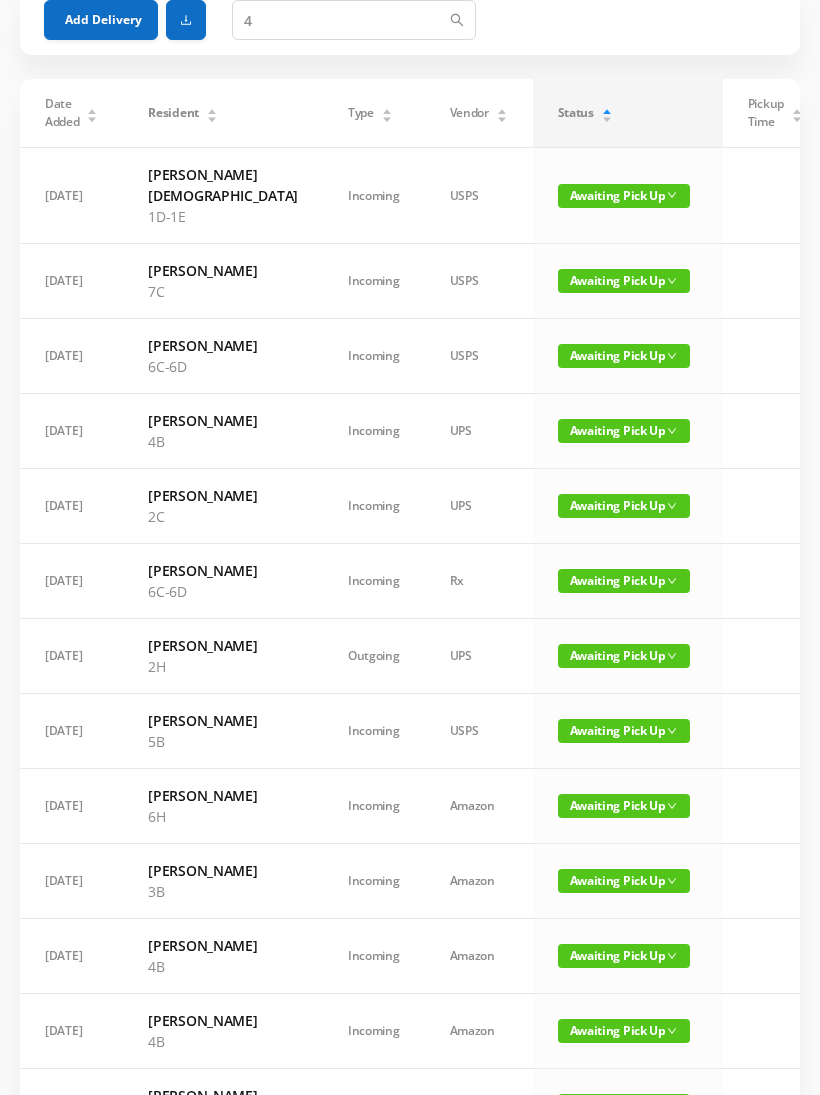 scroll, scrollTop: 0, scrollLeft: 0, axis: both 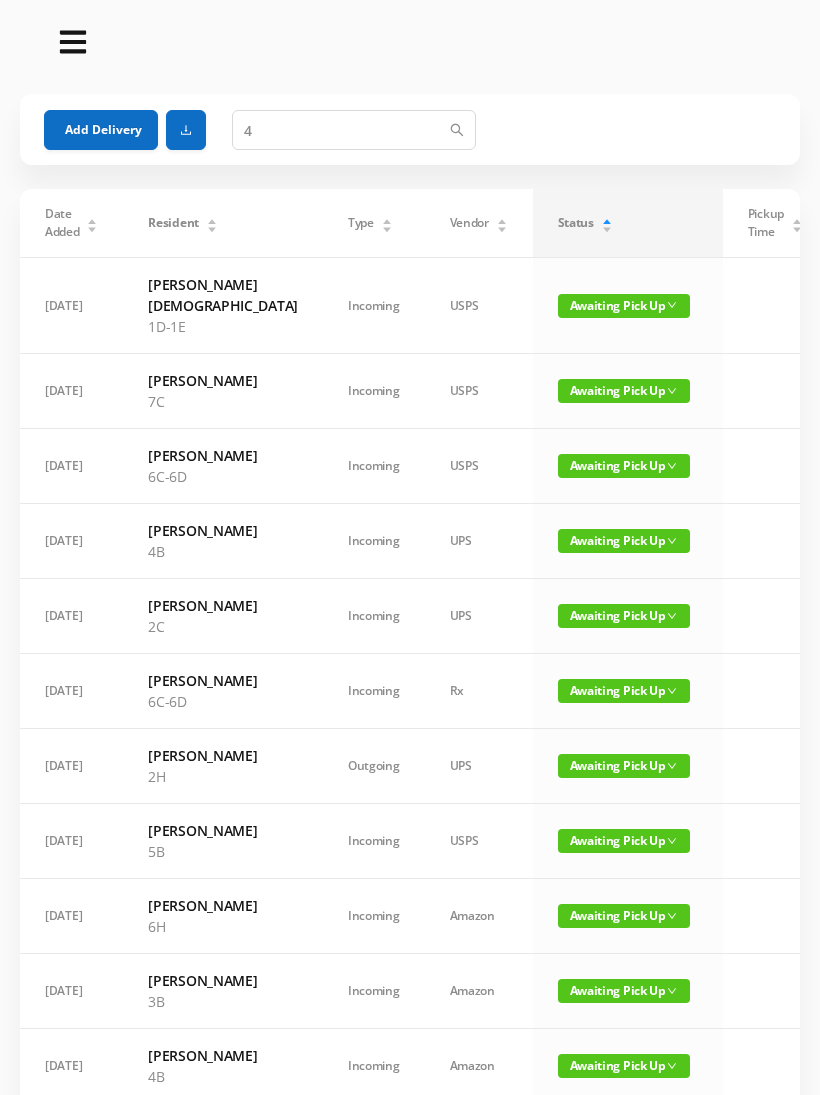 click on "Add Delivery" at bounding box center [101, 130] 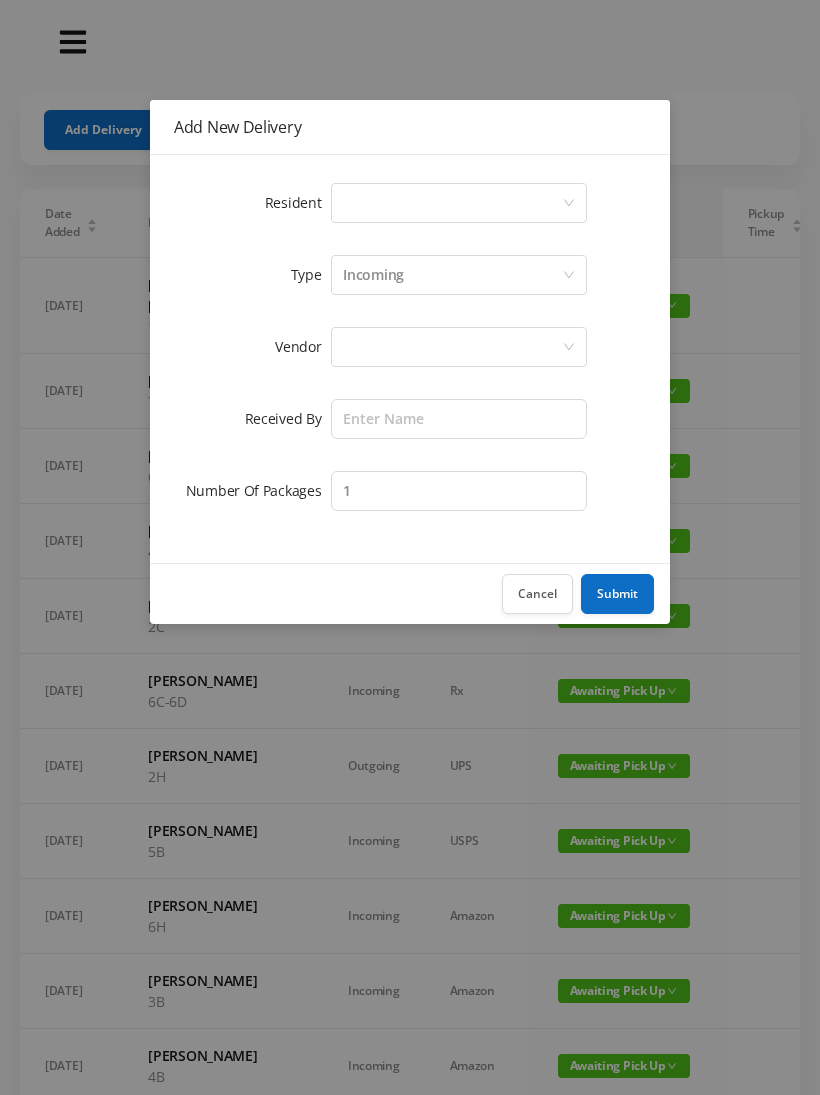 click on "Select a person" at bounding box center (452, 203) 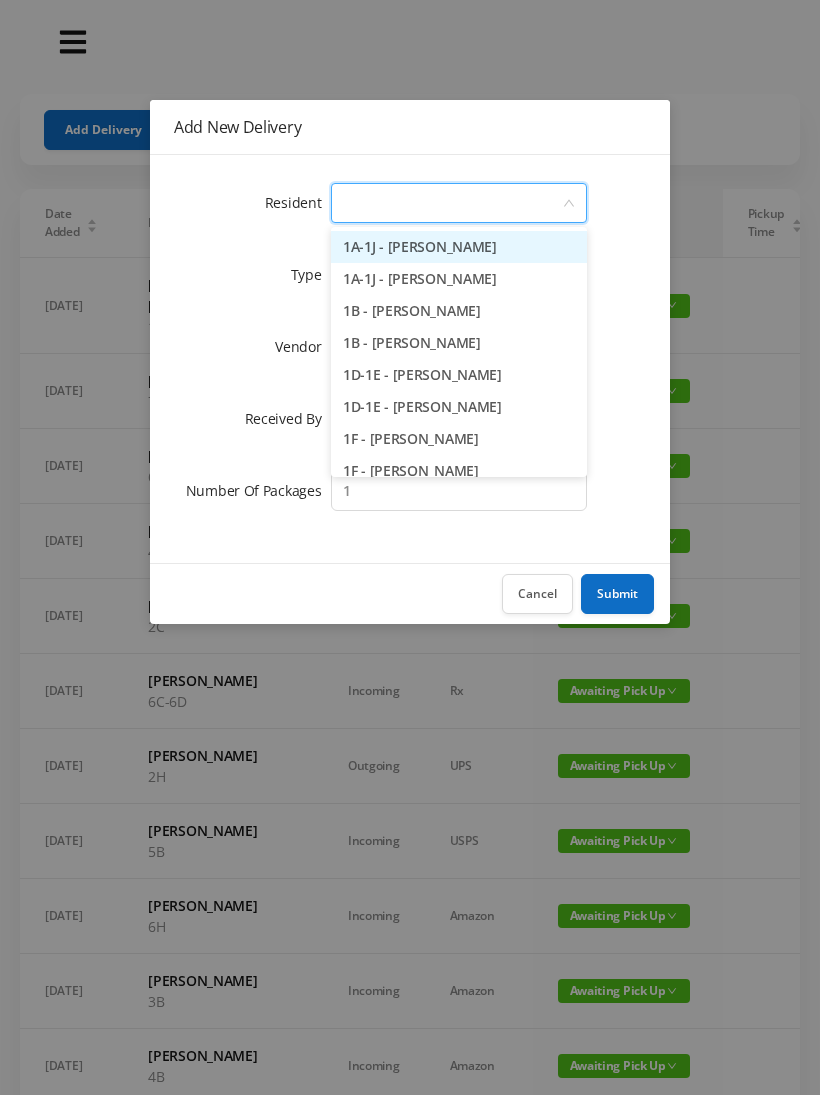 type on "2" 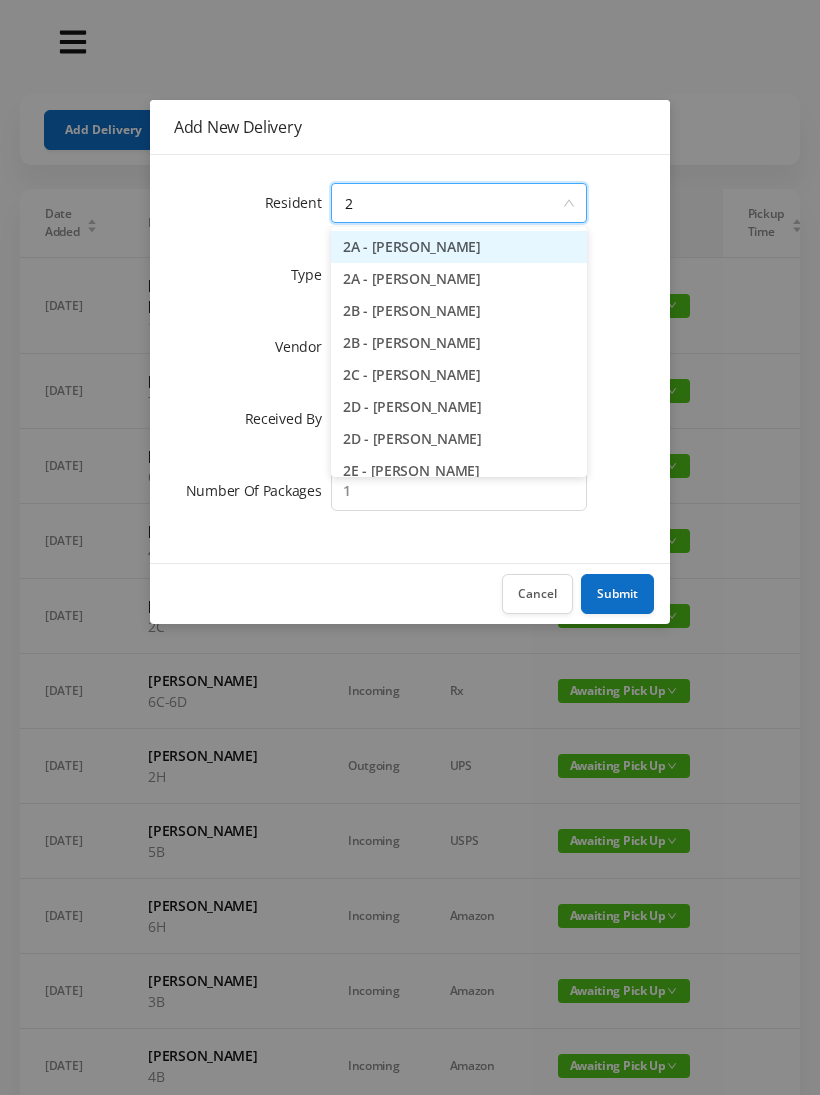 click on "2D - [PERSON_NAME]" at bounding box center (459, 407) 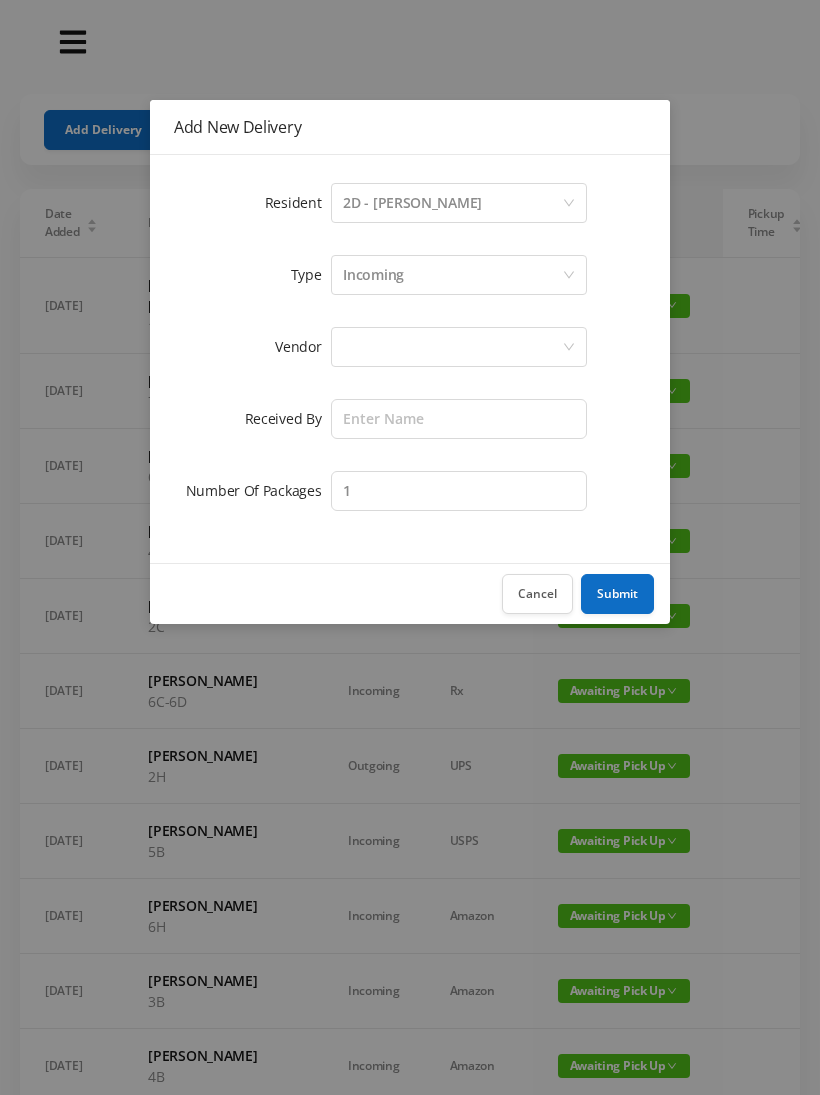 click at bounding box center (452, 347) 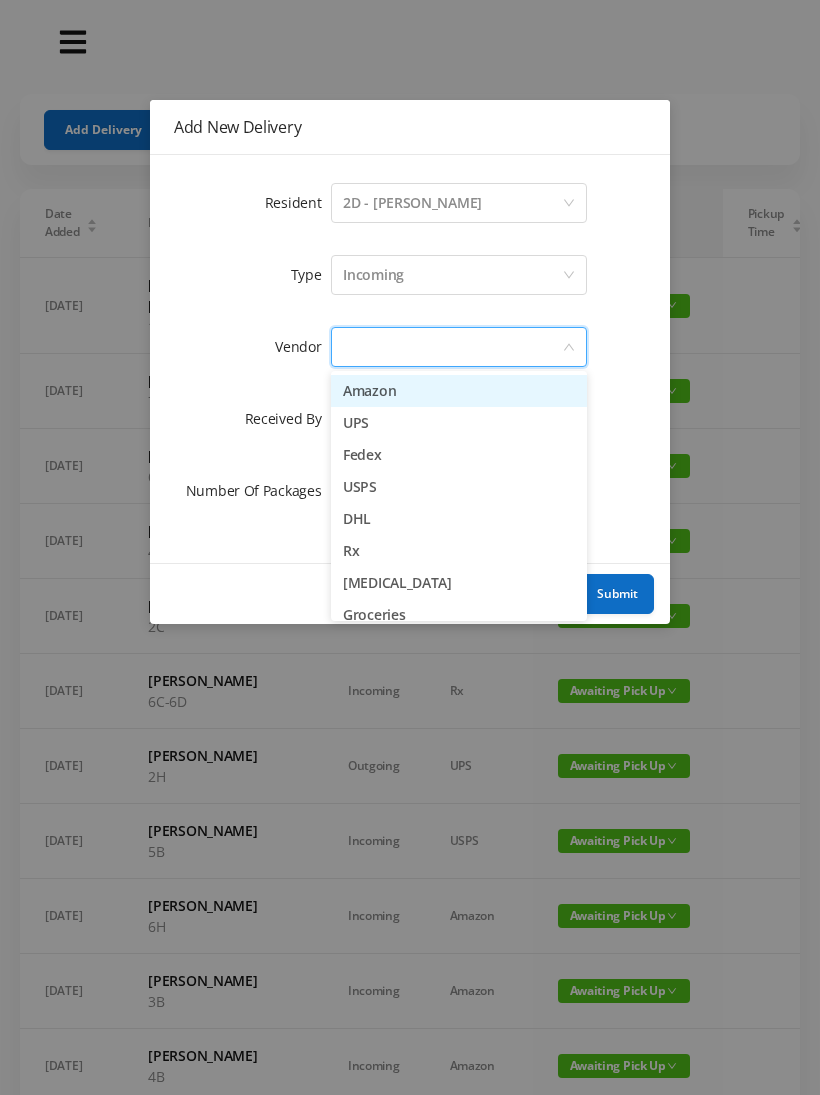 click on "[MEDICAL_DATA]" at bounding box center [459, 583] 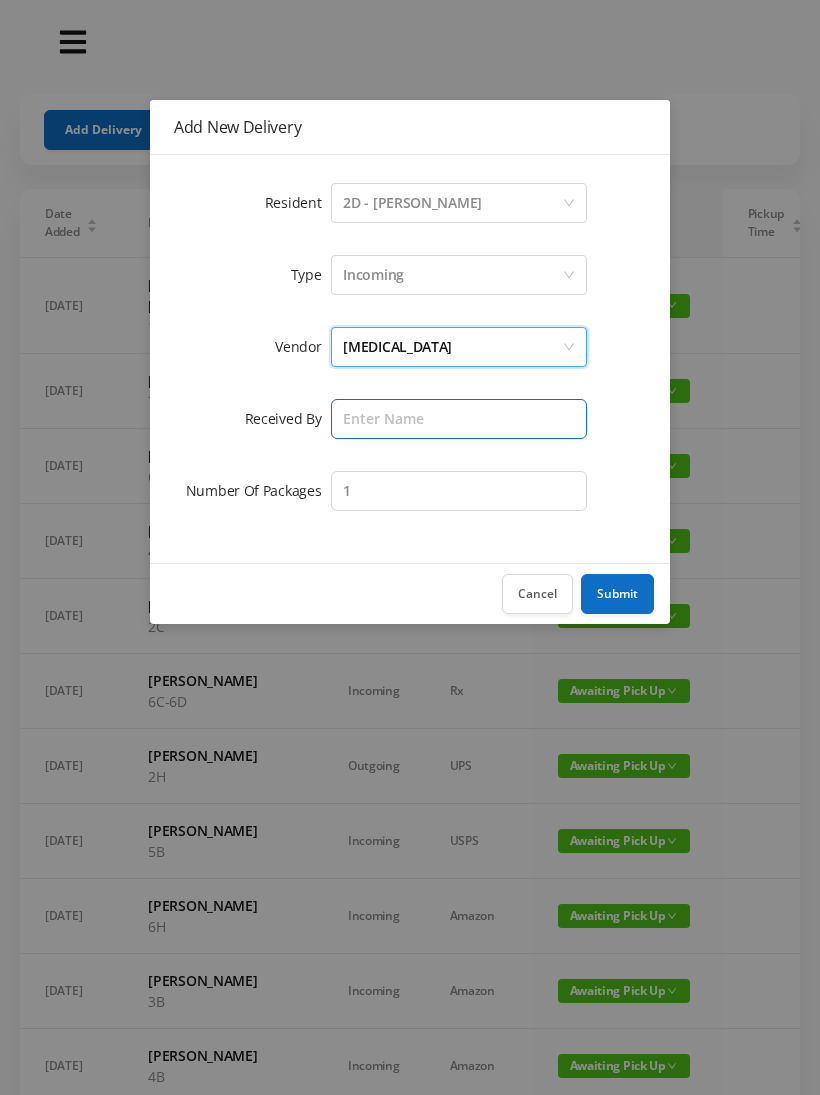 click at bounding box center [459, 419] 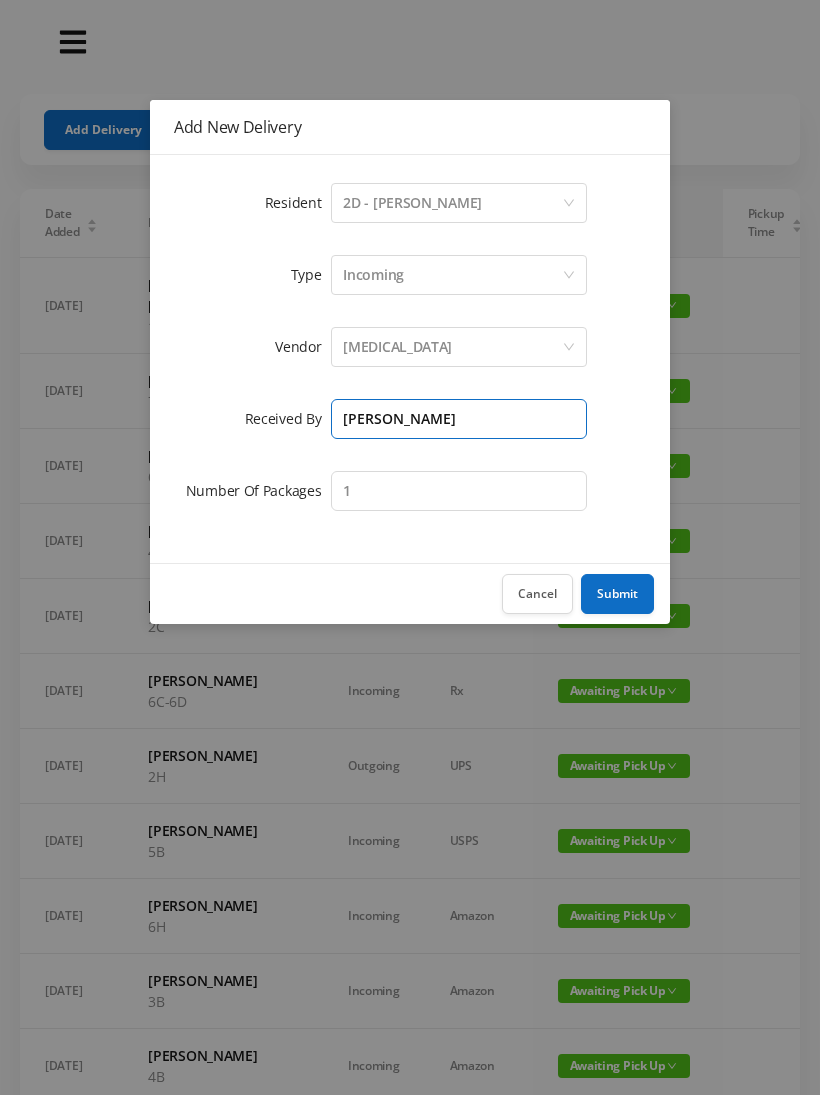 type on "[PERSON_NAME]" 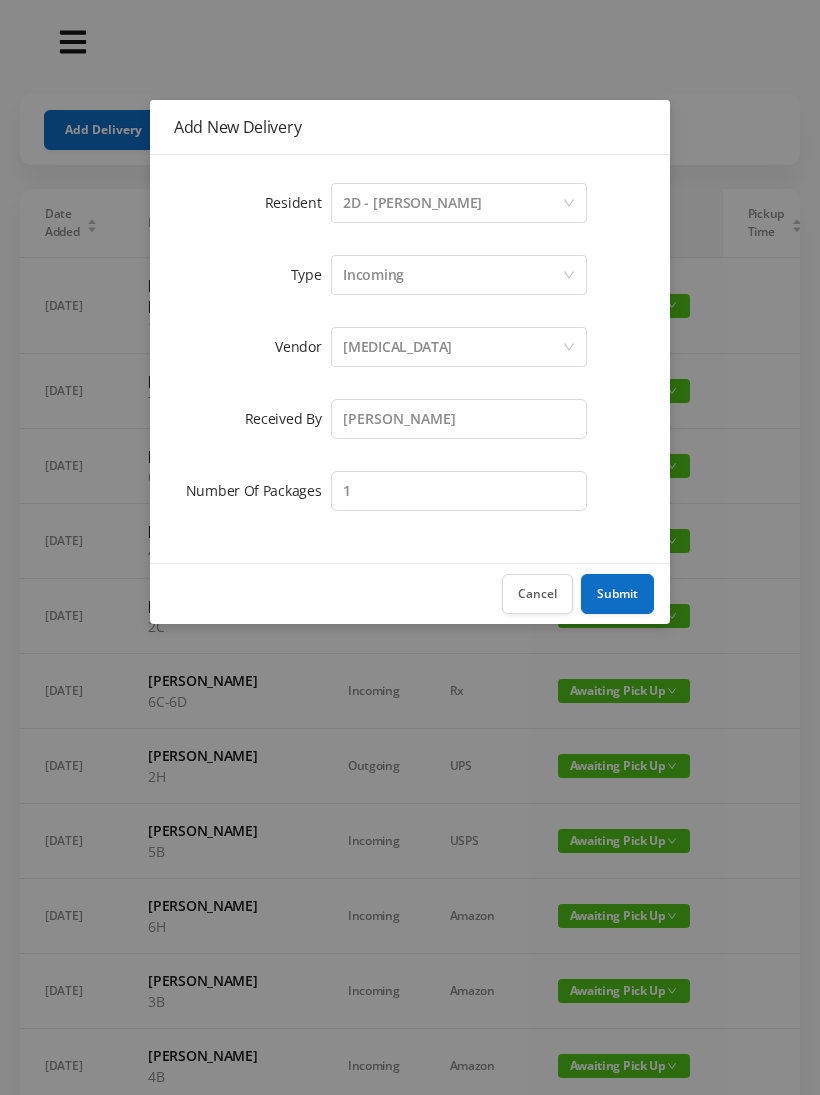 click on "Submit" at bounding box center (617, 594) 